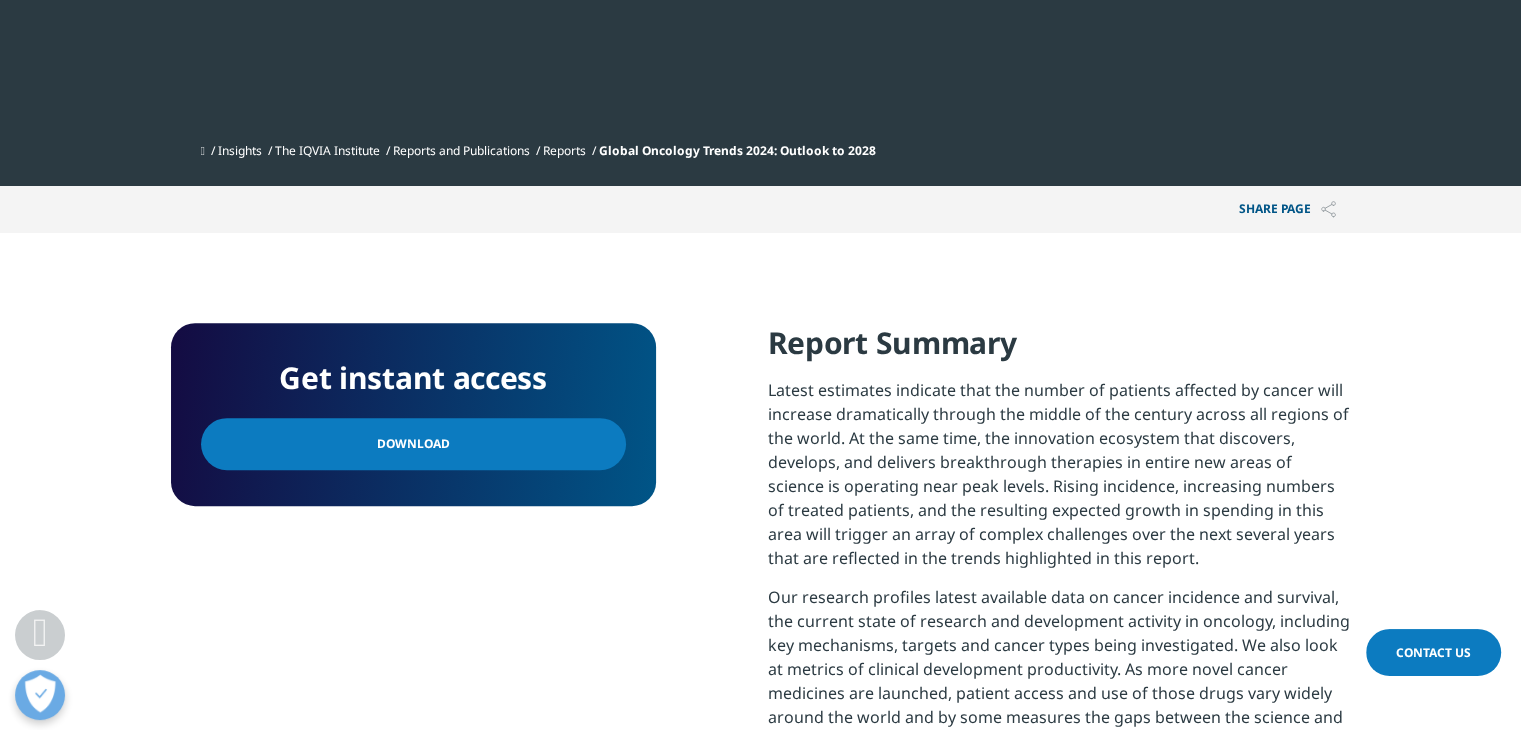 scroll, scrollTop: 660, scrollLeft: 0, axis: vertical 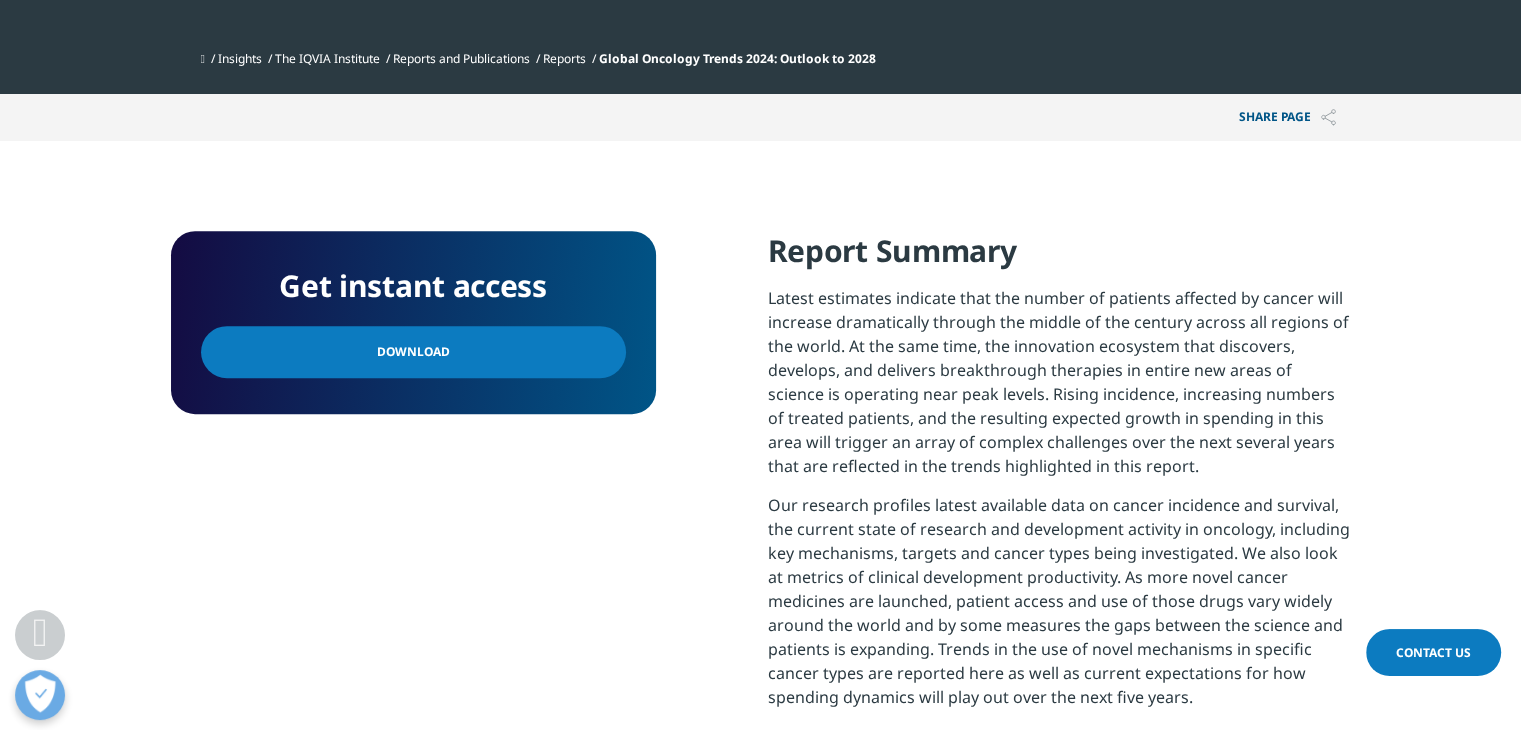 click on "Download" at bounding box center [413, 352] 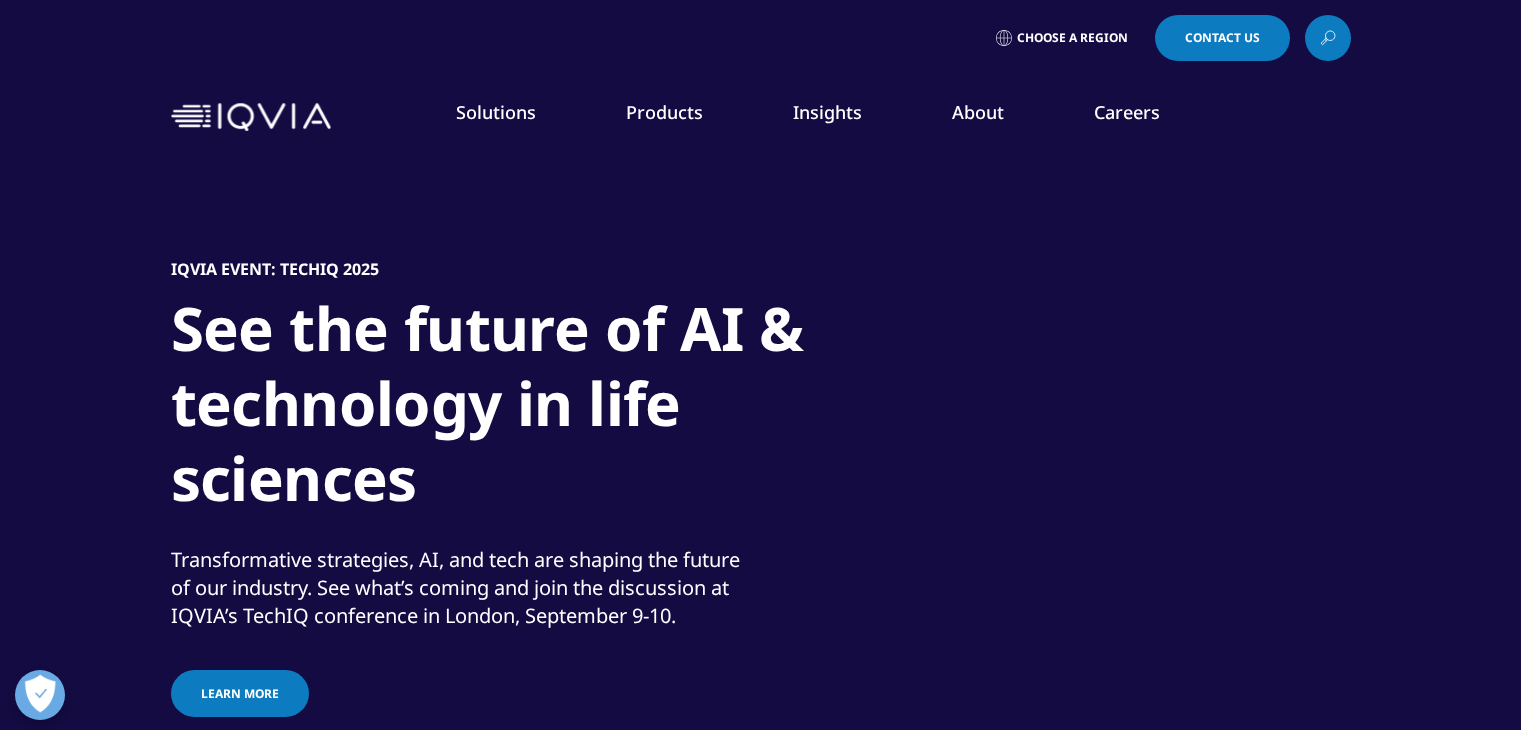 scroll, scrollTop: 0, scrollLeft: 0, axis: both 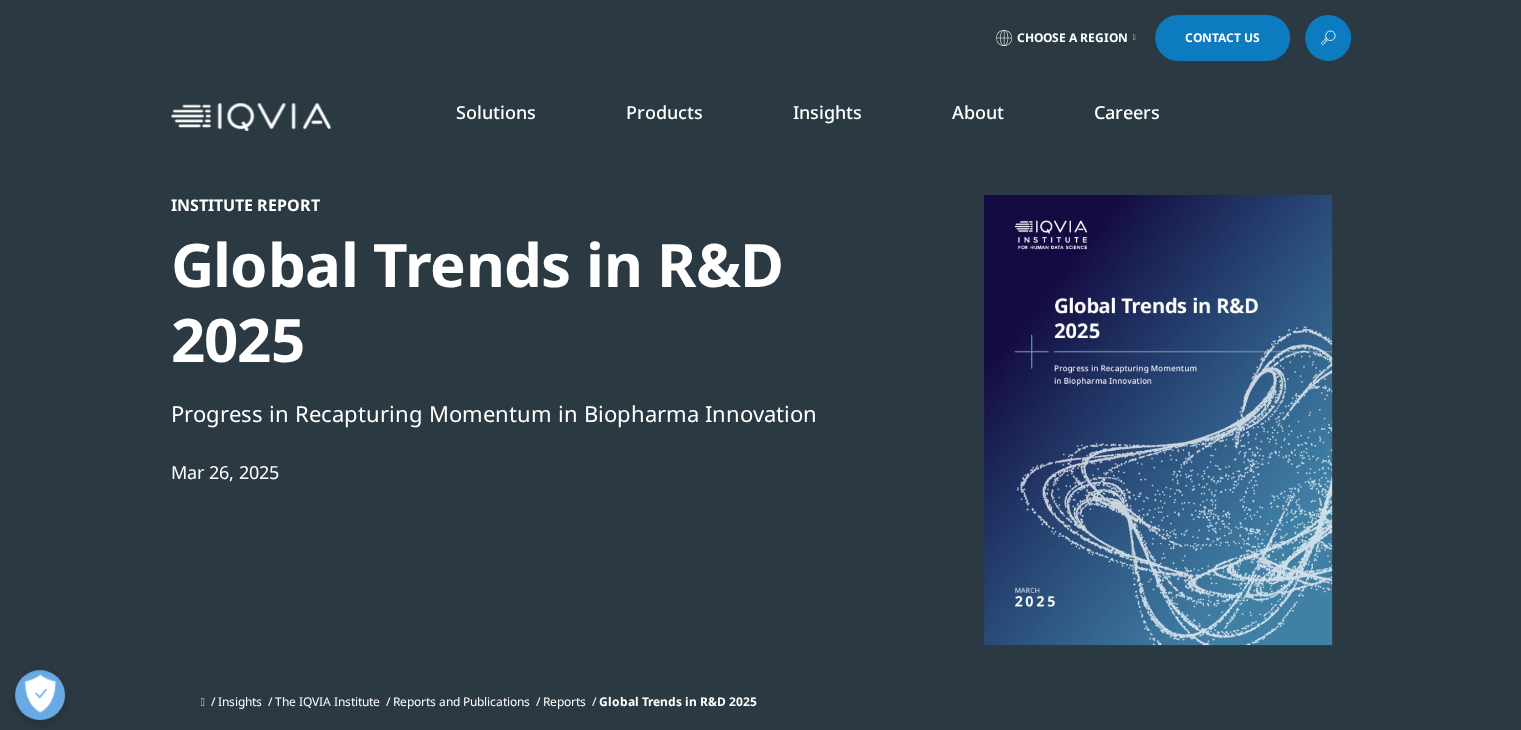 click on "READ MORE" at bounding box center (806, 471) 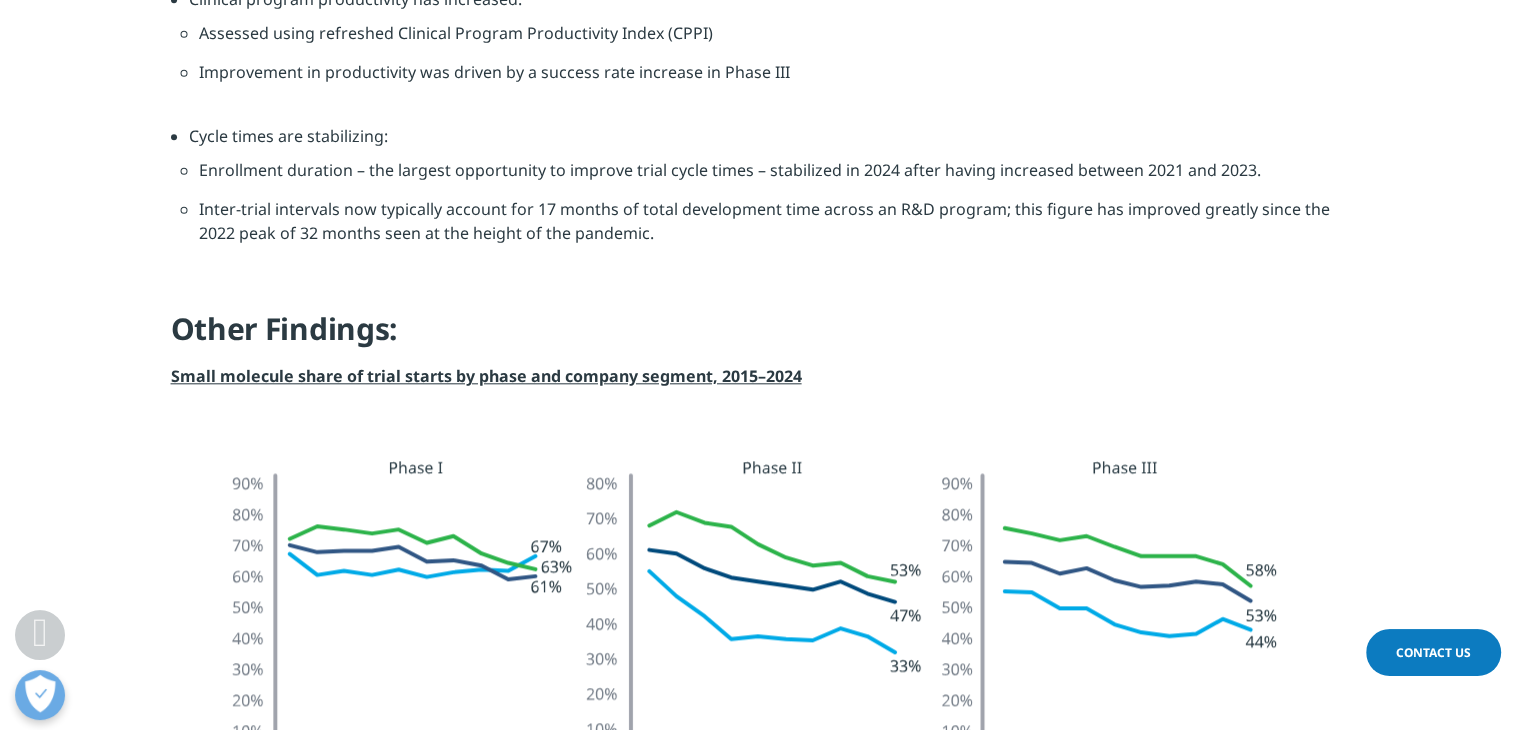 scroll, scrollTop: 2220, scrollLeft: 0, axis: vertical 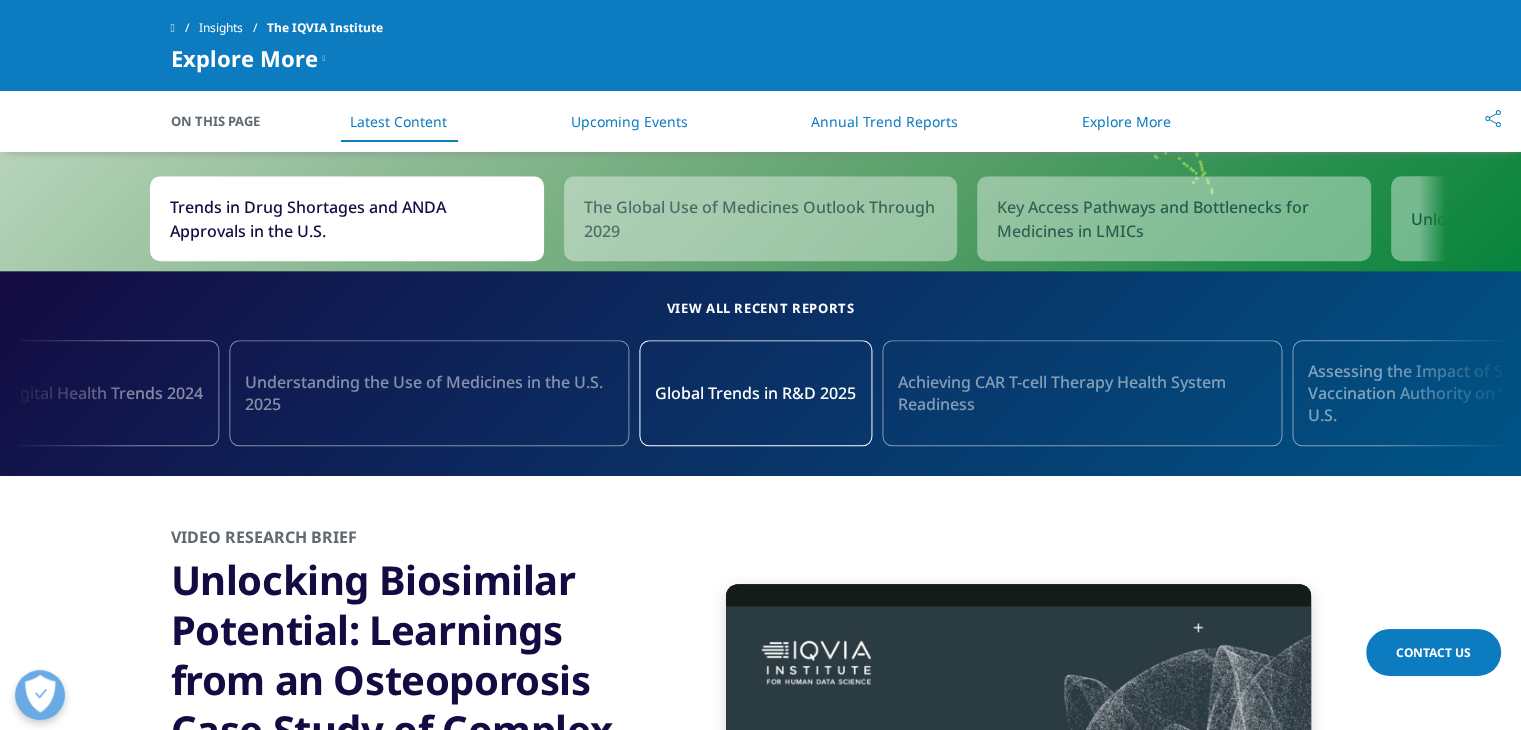 click on "Annual Trend Reports" at bounding box center (884, 121) 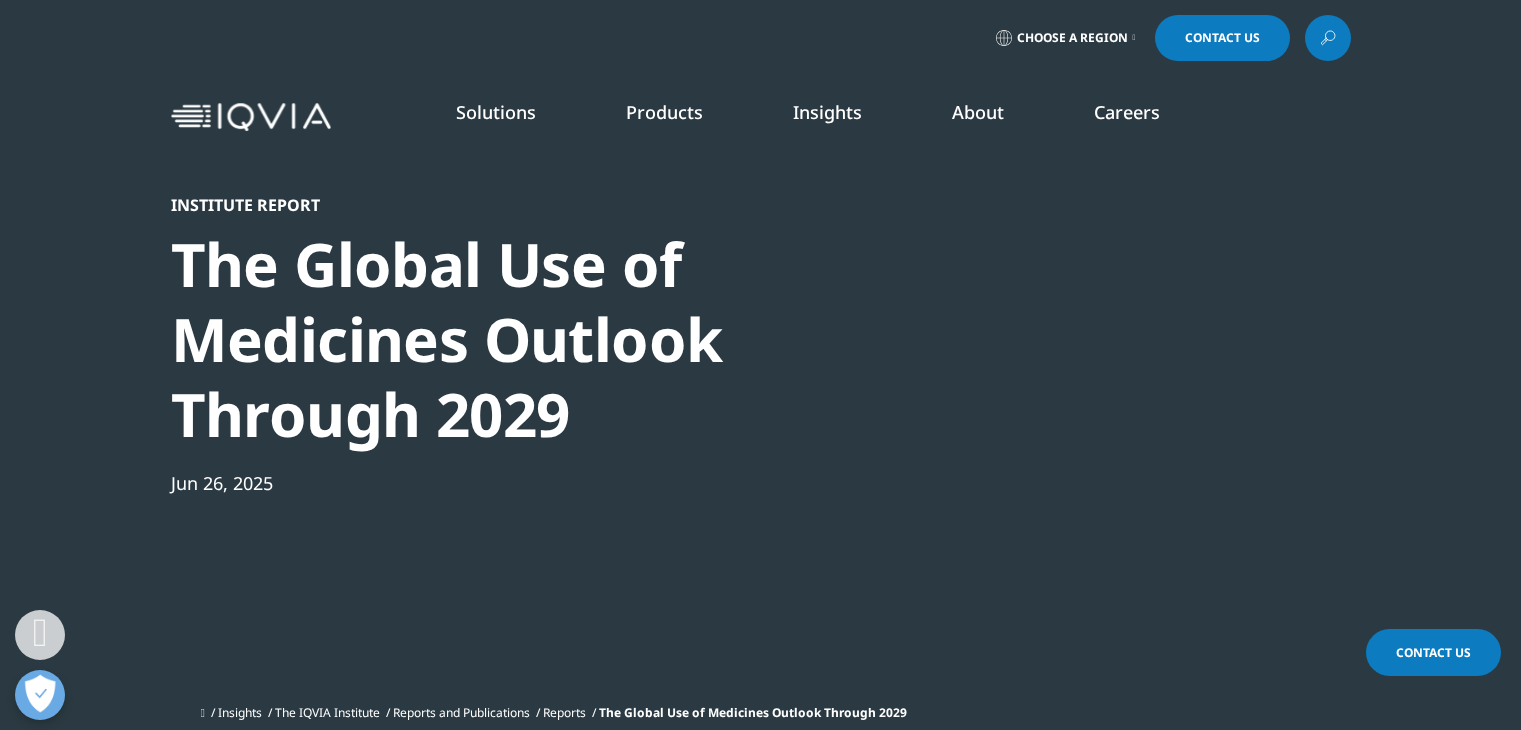 scroll, scrollTop: 628, scrollLeft: 0, axis: vertical 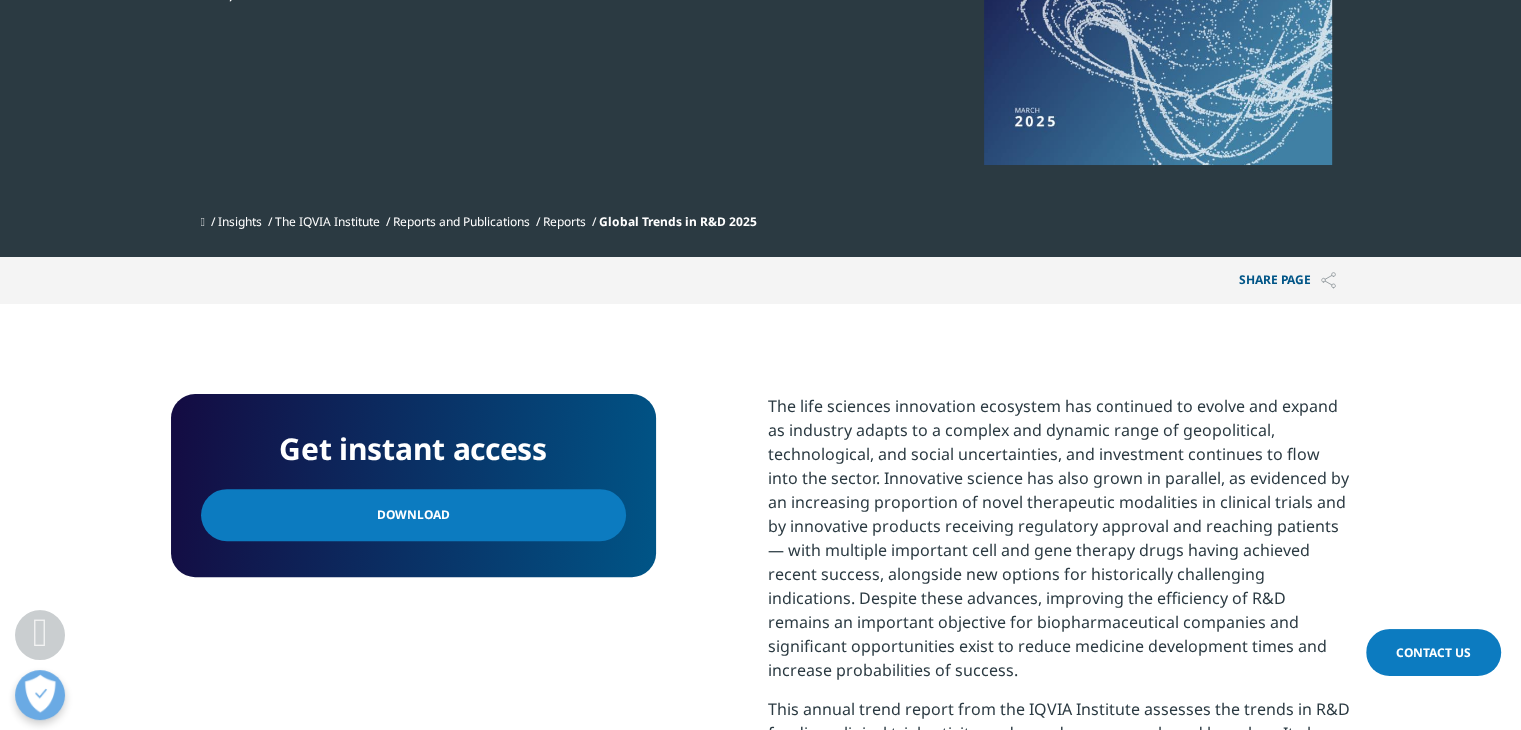 click on "Download" at bounding box center [413, 515] 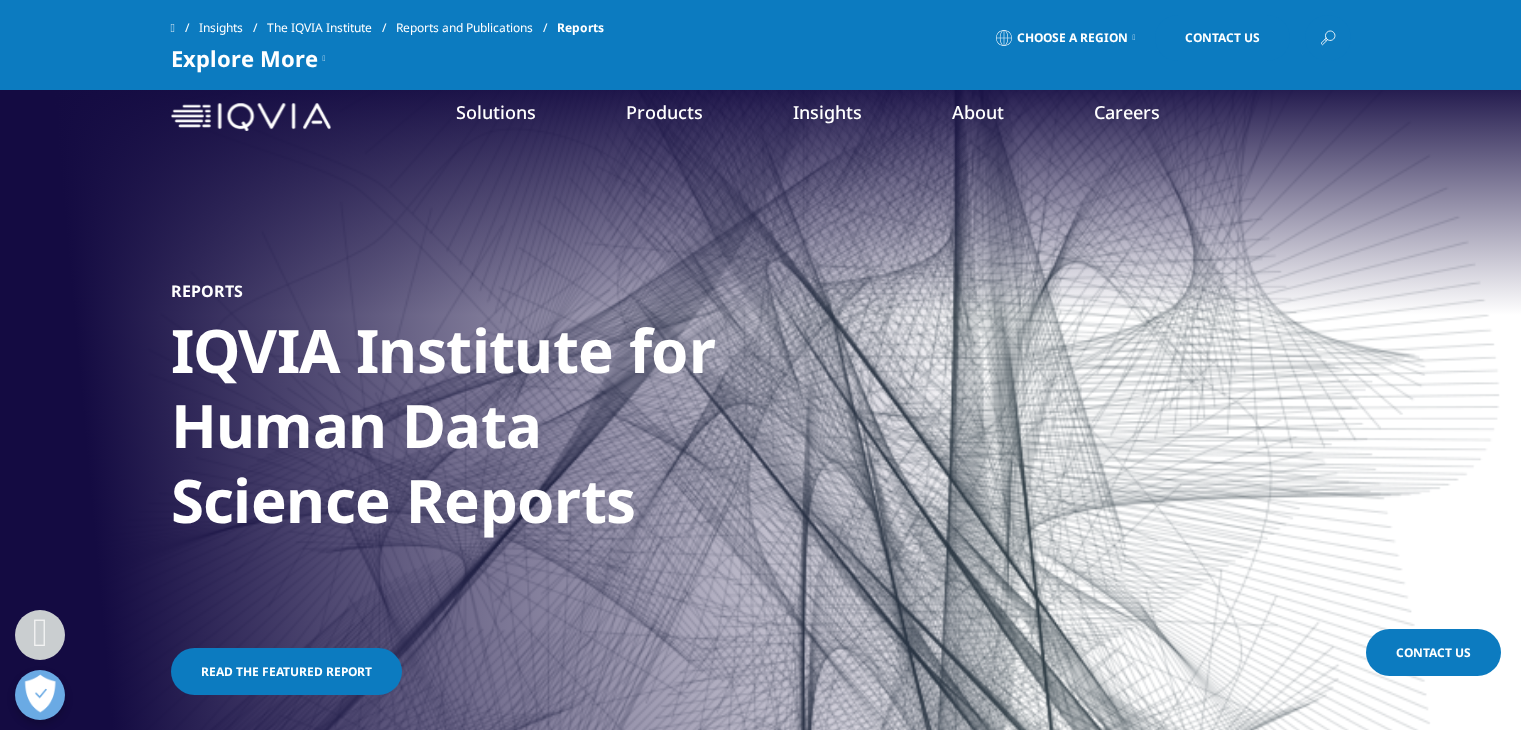 scroll, scrollTop: 1093, scrollLeft: 0, axis: vertical 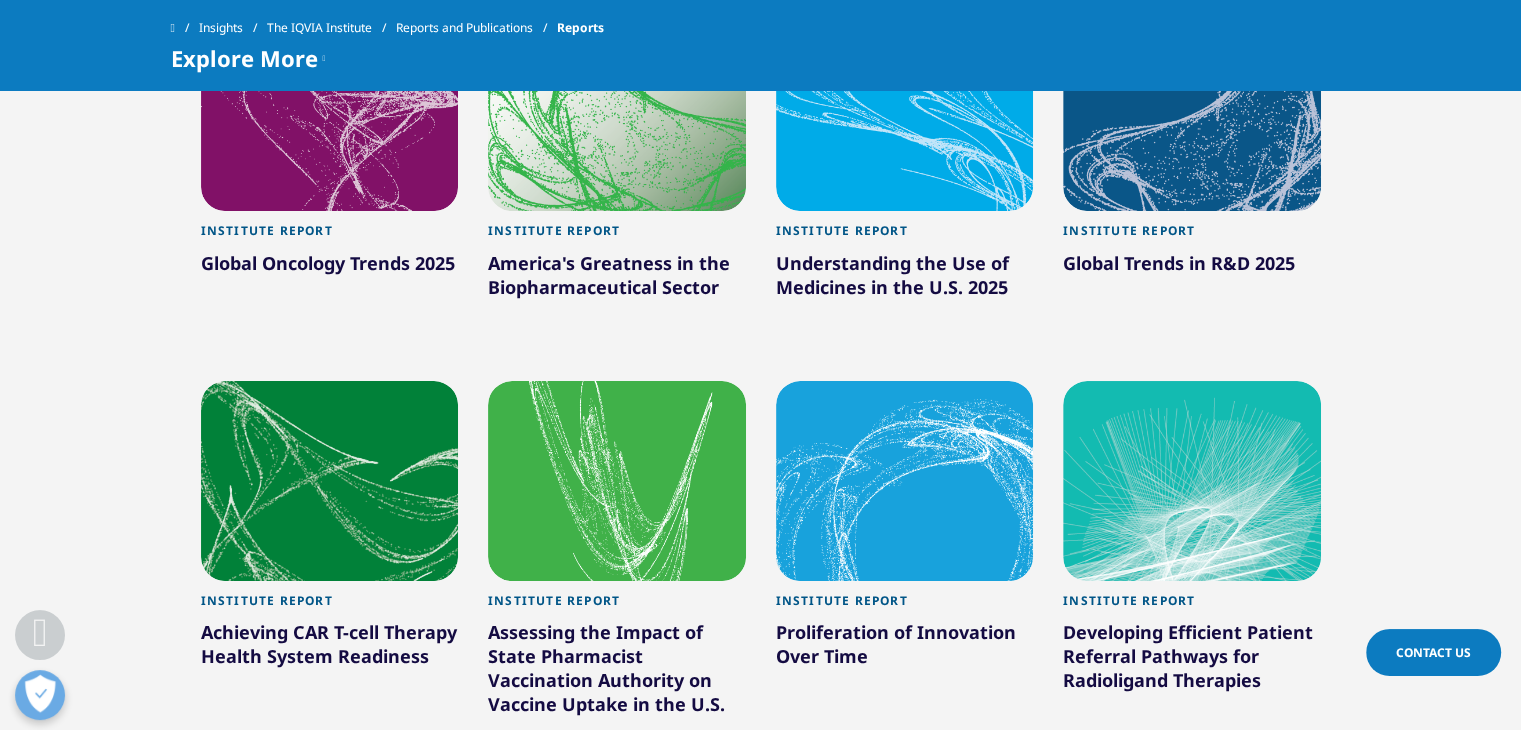 click on "Understanding the Use of Medicines in the U.S. 2025" at bounding box center (905, 279) 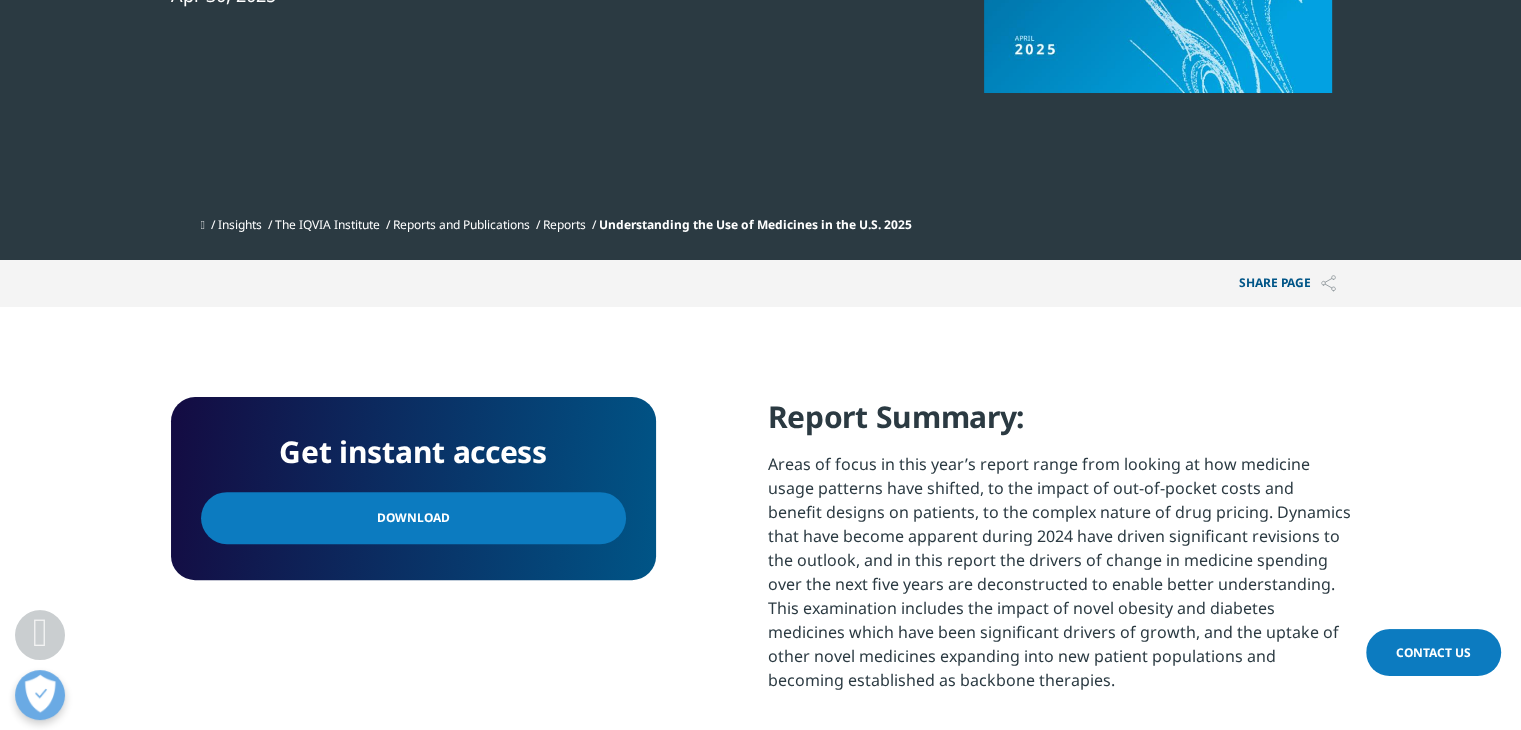 scroll, scrollTop: 0, scrollLeft: 0, axis: both 